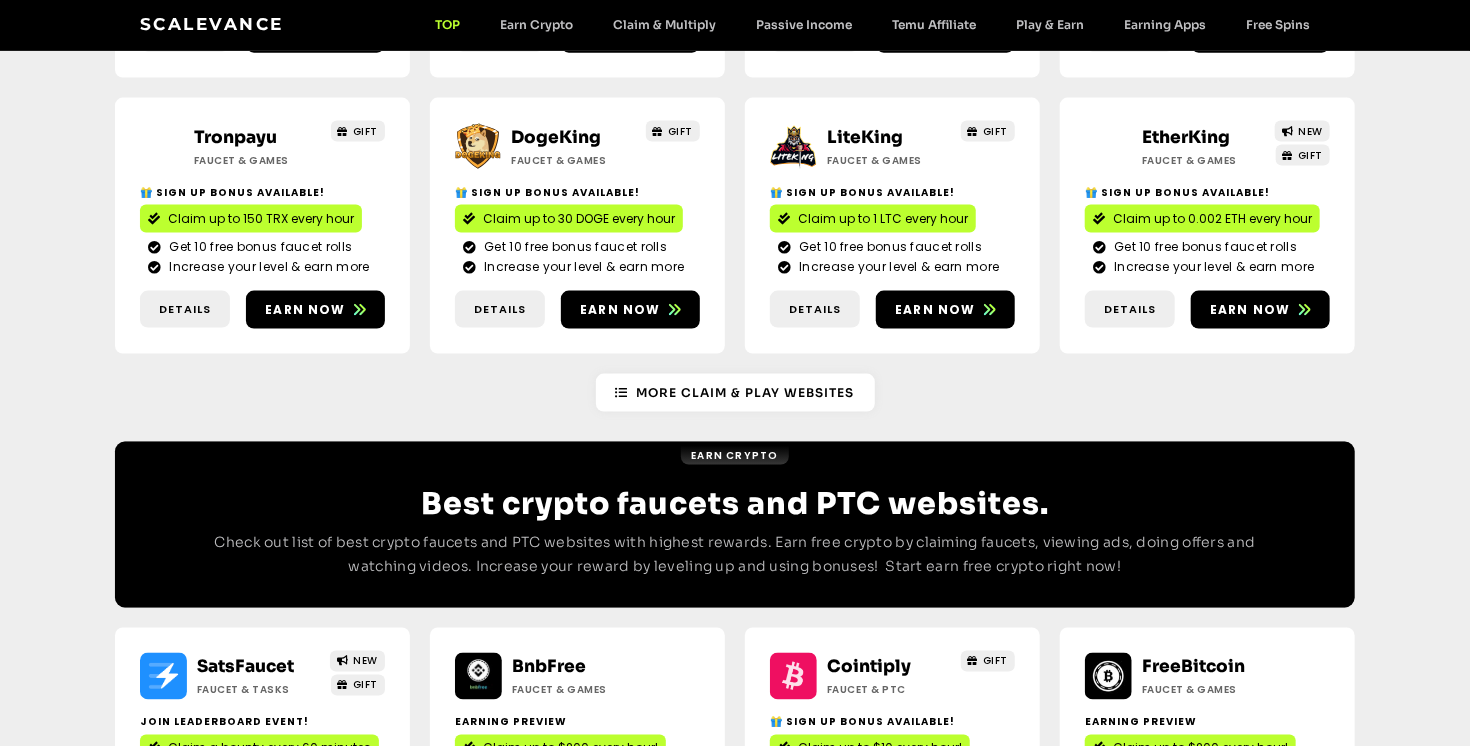 scroll, scrollTop: 2365, scrollLeft: 0, axis: vertical 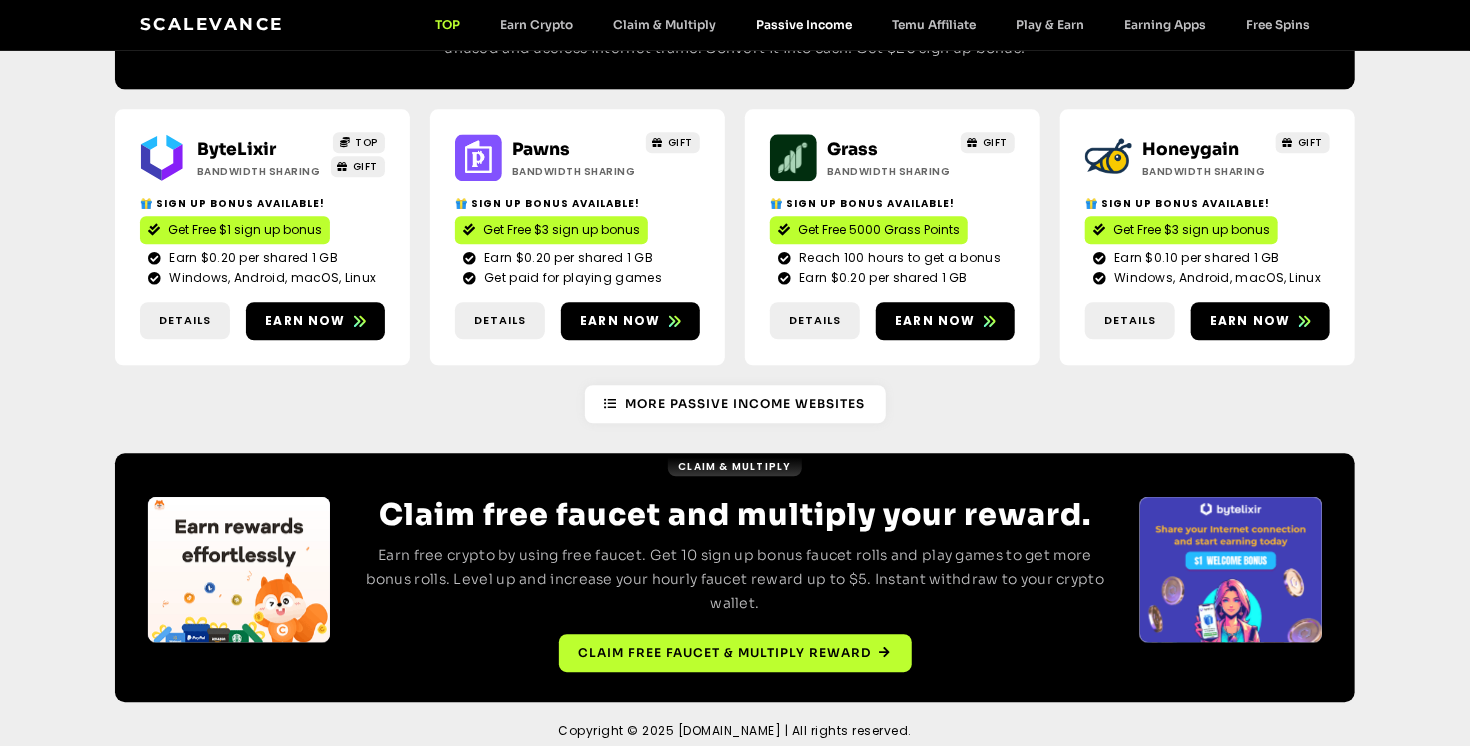 click on "Passive Income" 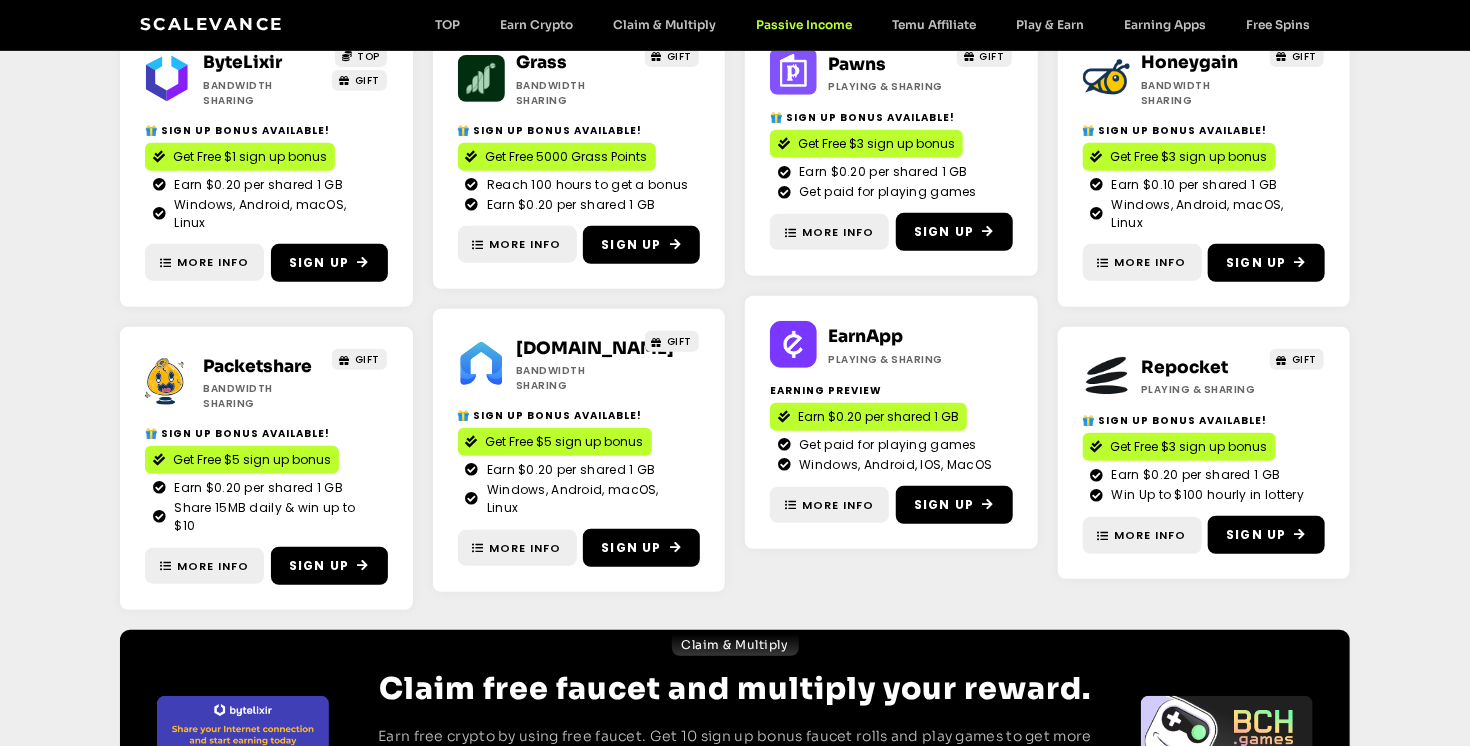 scroll, scrollTop: 531, scrollLeft: 0, axis: vertical 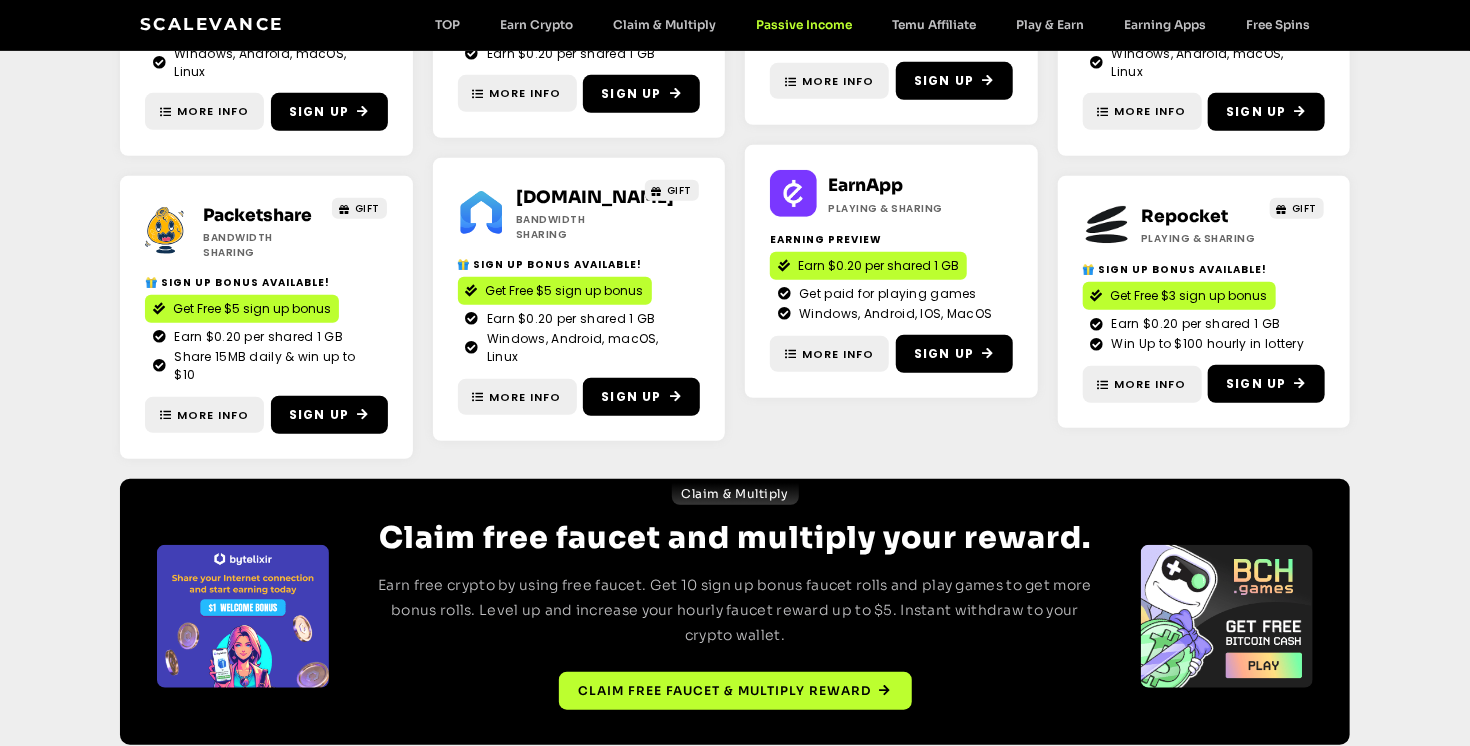 click at bounding box center [1227, 617] 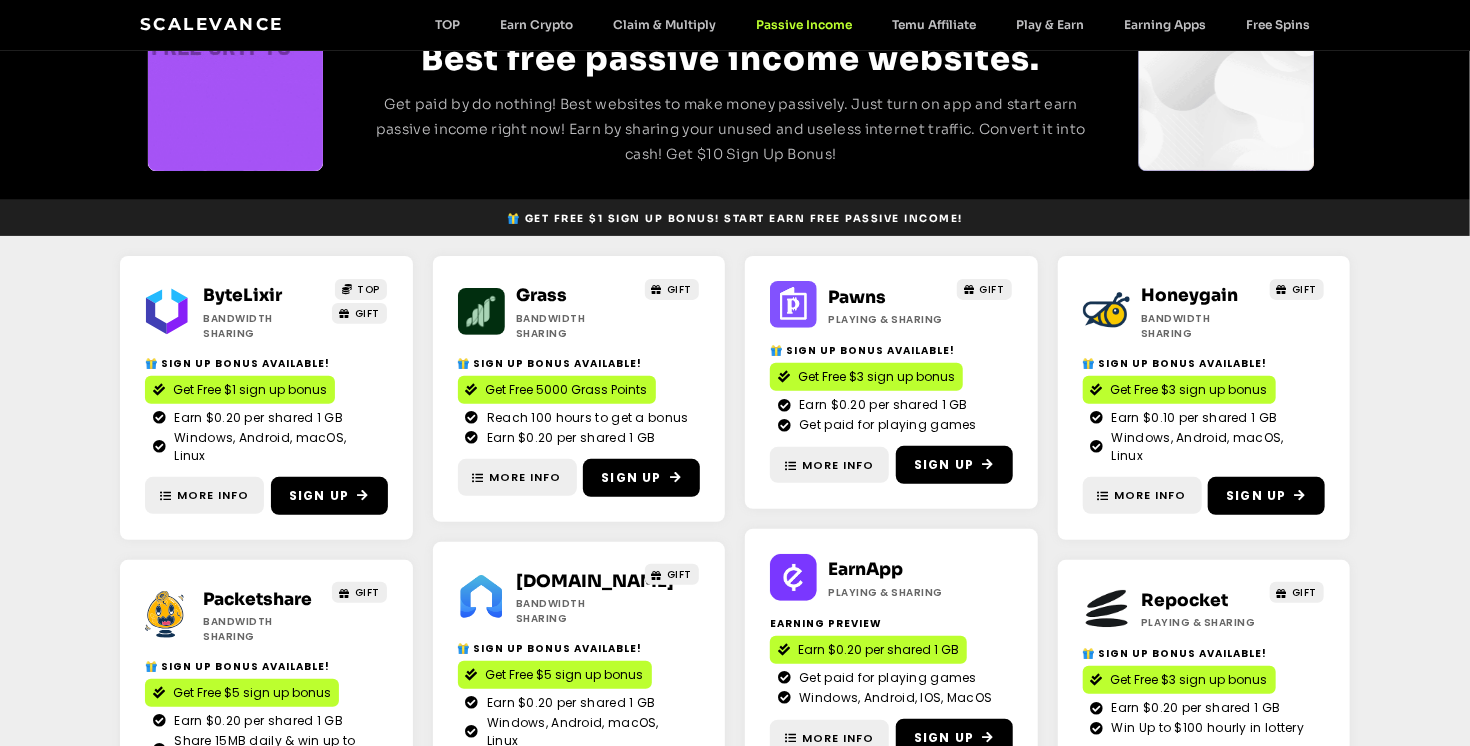 scroll, scrollTop: 0, scrollLeft: 0, axis: both 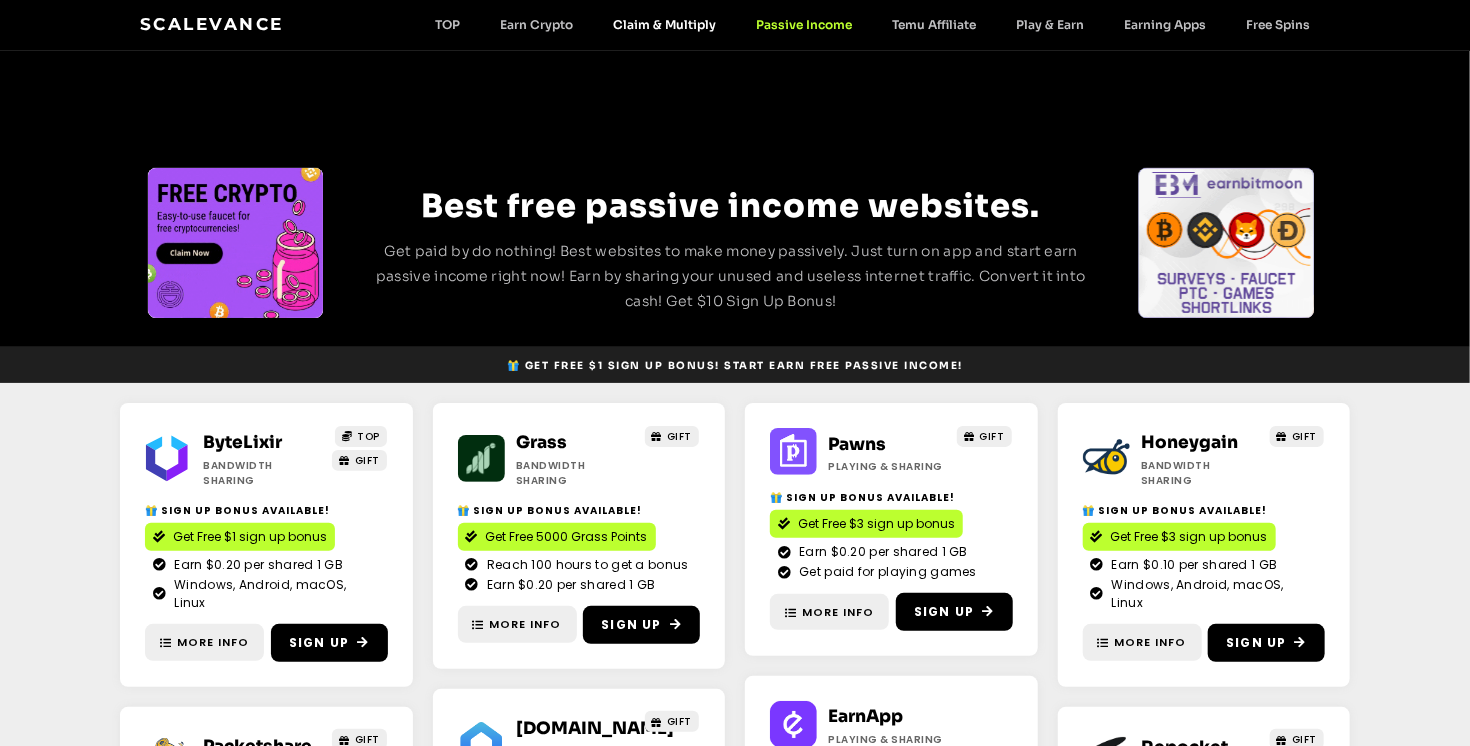 click on "Claim & Multiply" 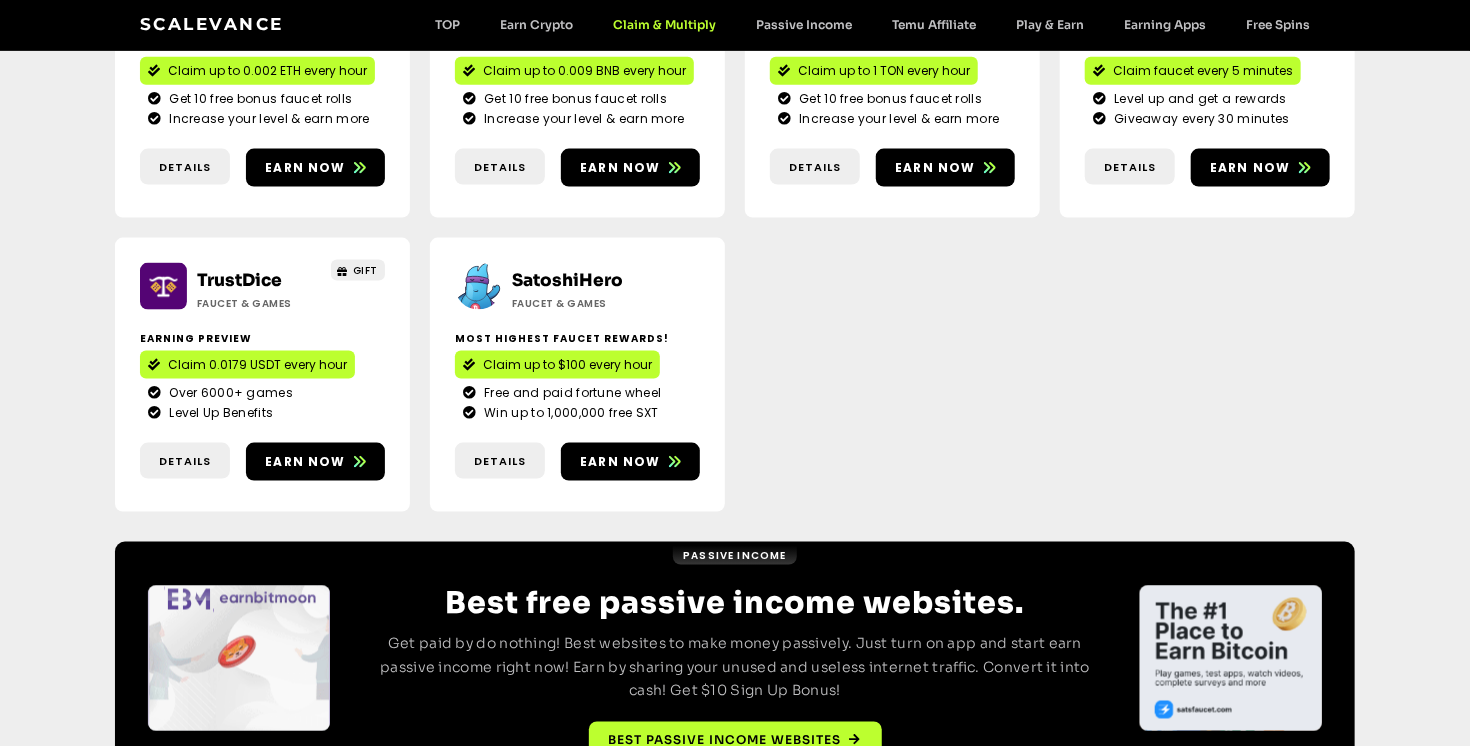 scroll, scrollTop: 1251, scrollLeft: 0, axis: vertical 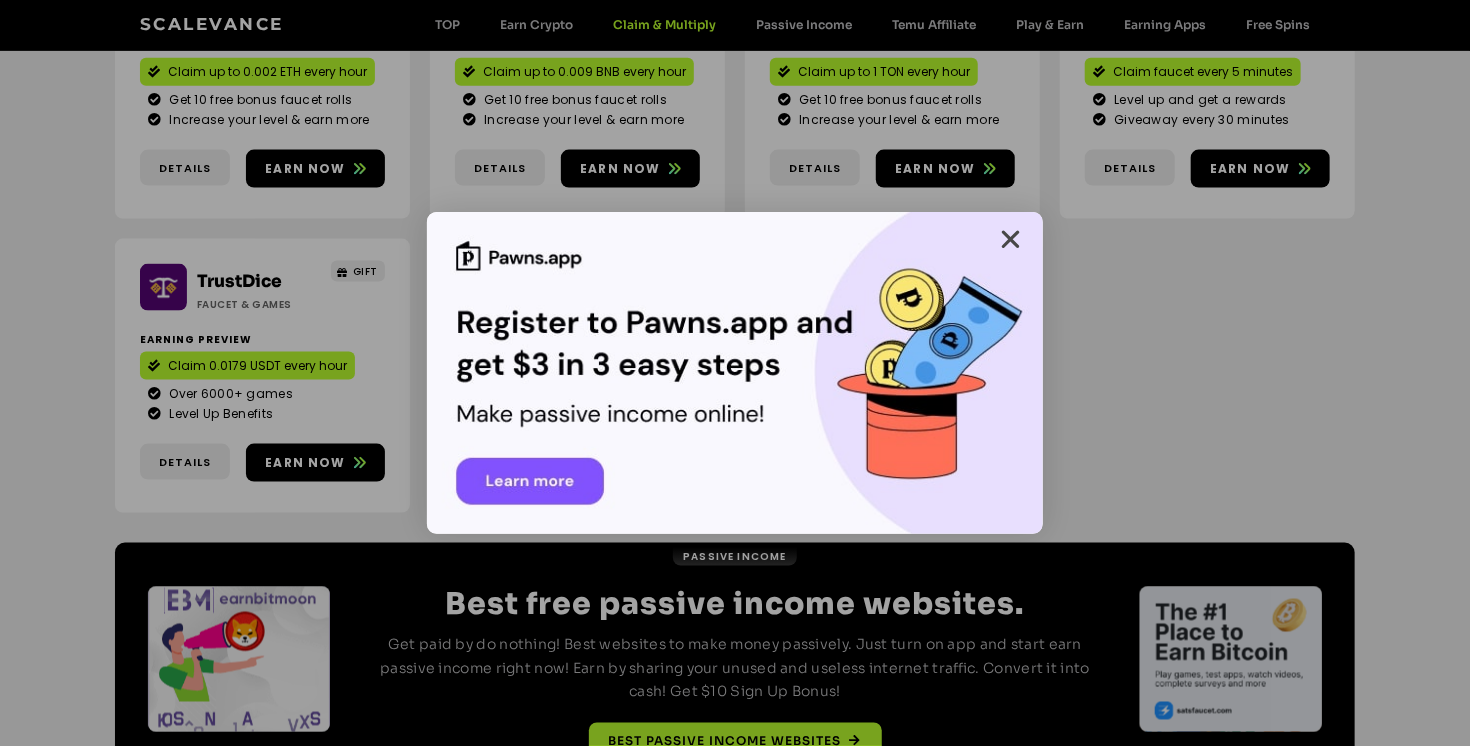 click at bounding box center (1010, 239) 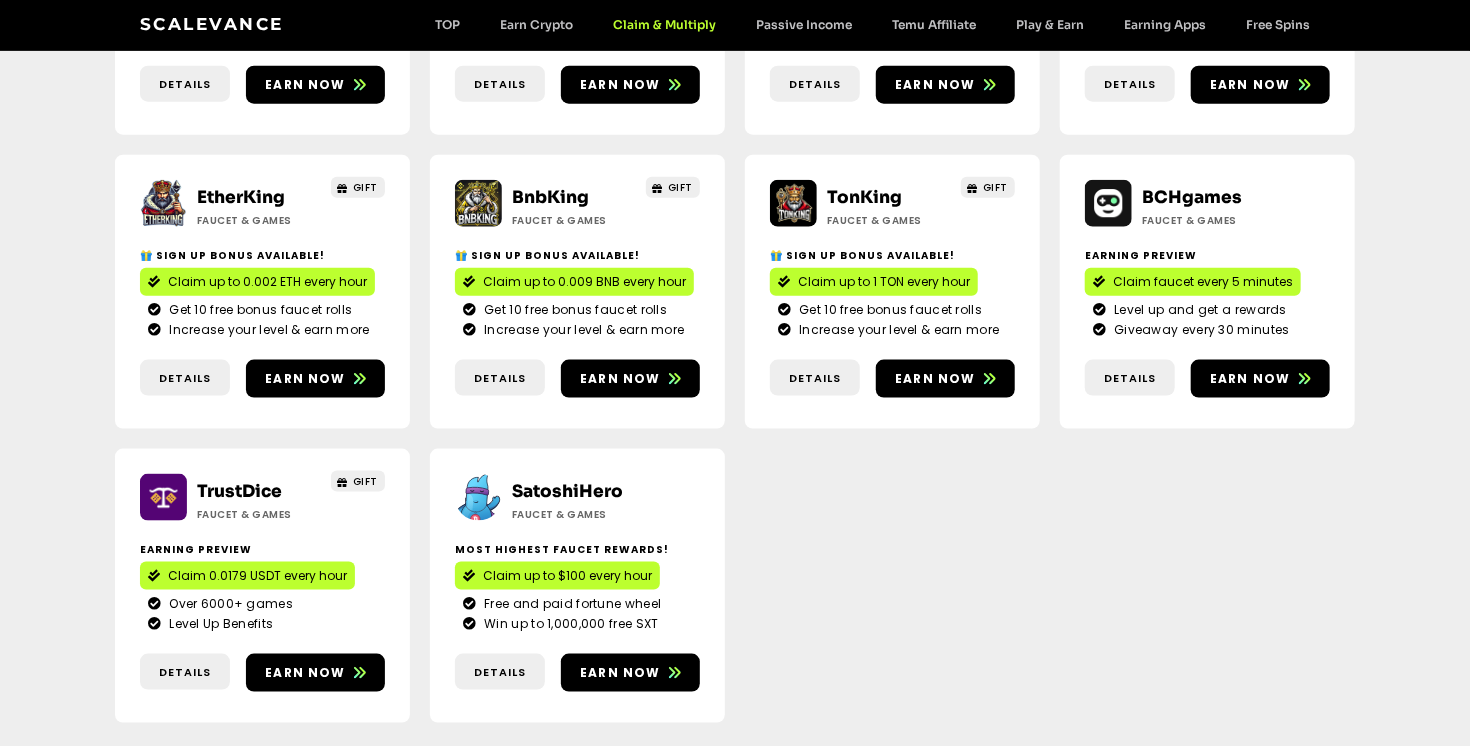 scroll, scrollTop: 1031, scrollLeft: 0, axis: vertical 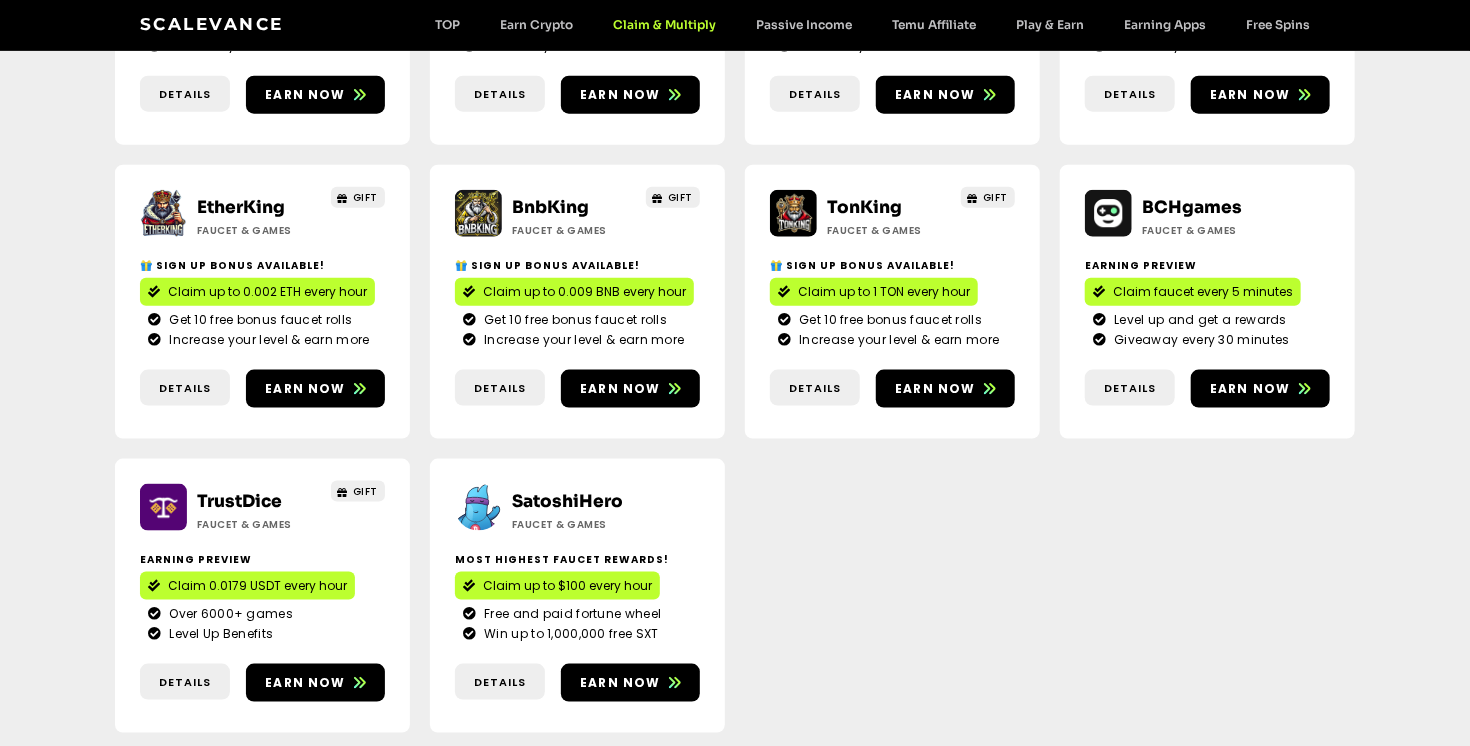 click on "Scalevance
TOP
Earn Crypto
Claim & Multiply
Passive Income
Temu Affiliate
Play & Earn
Earning Apps
Free Spins
TOP
Earn Crypto
Claim & Multiply
Passive Income
Temu Affiliate
Play & Earn
Earning Apps
Free Spins" at bounding box center [735, 25] 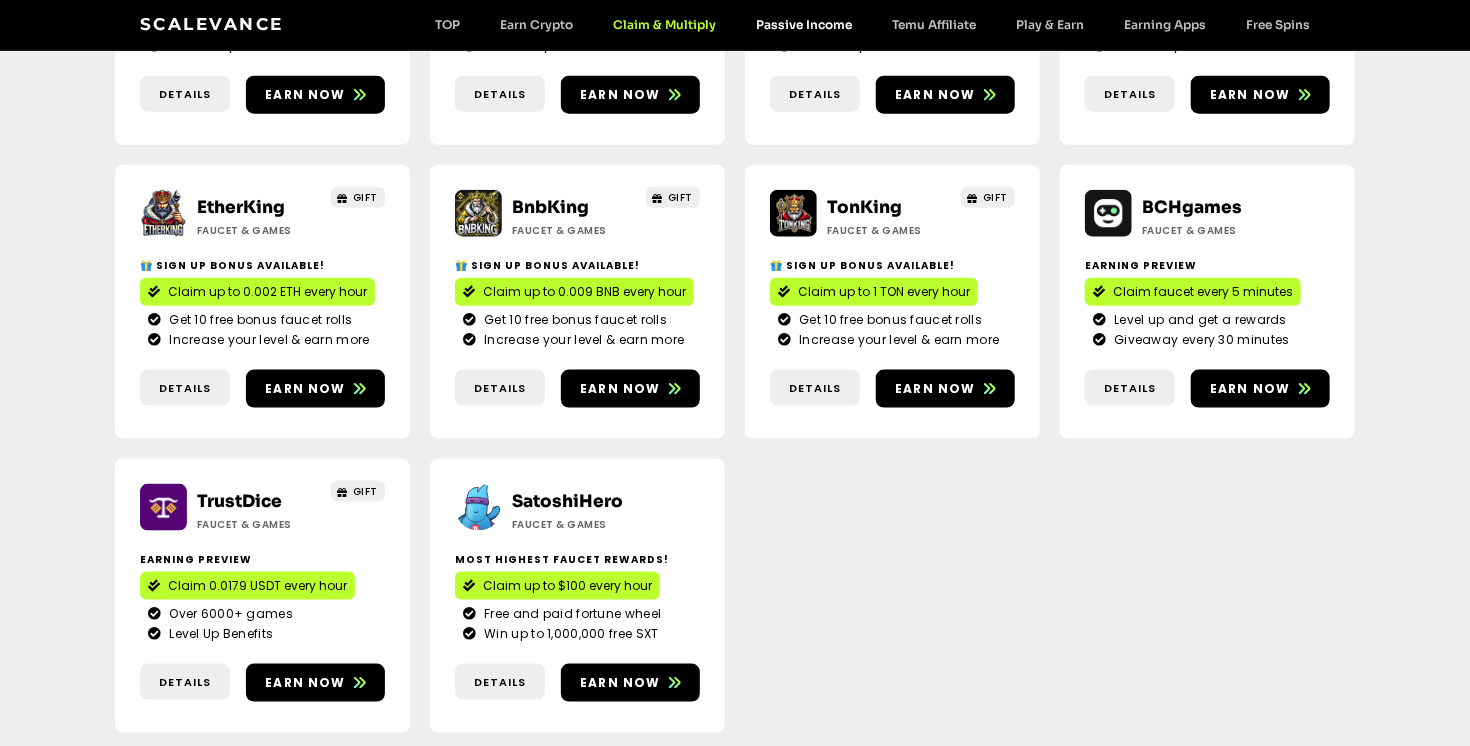 click on "Passive Income" 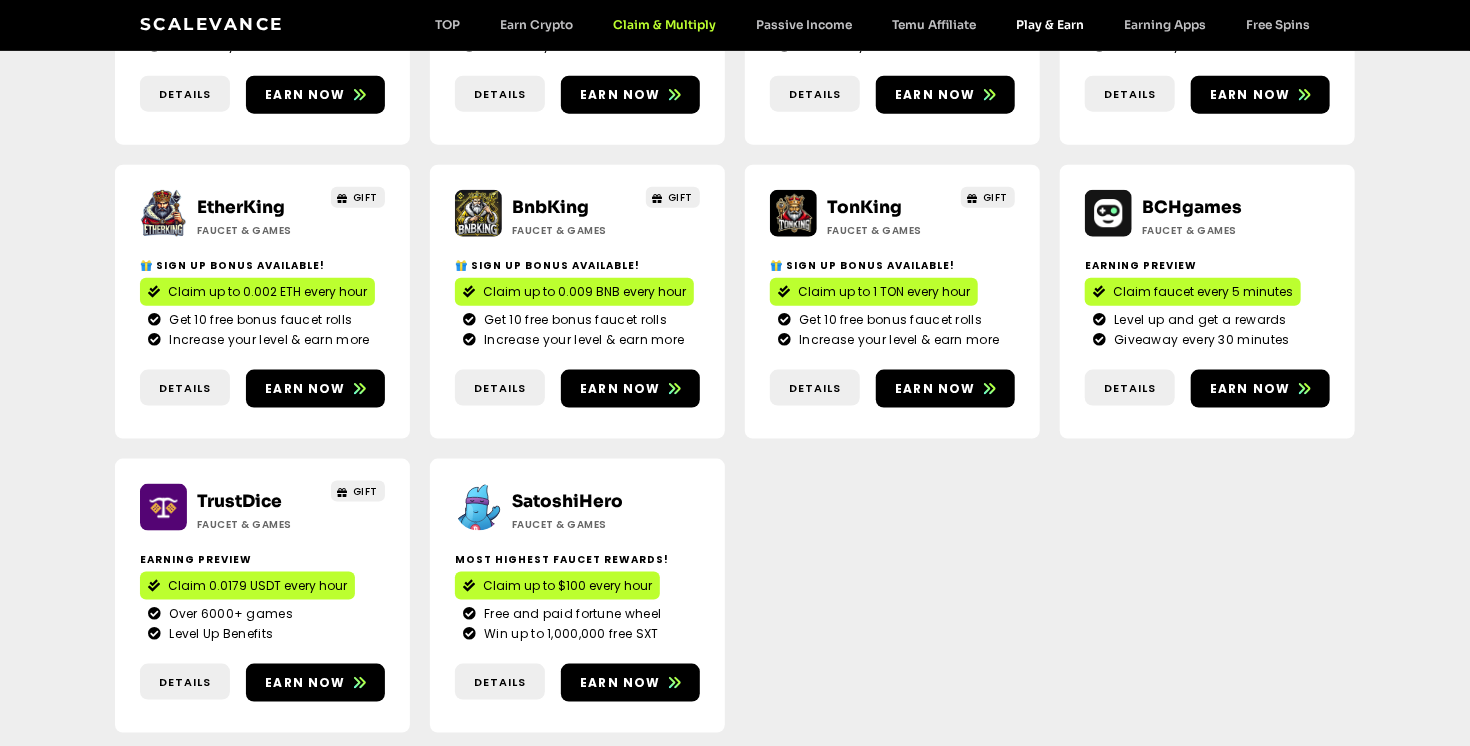 click on "Play & Earn" 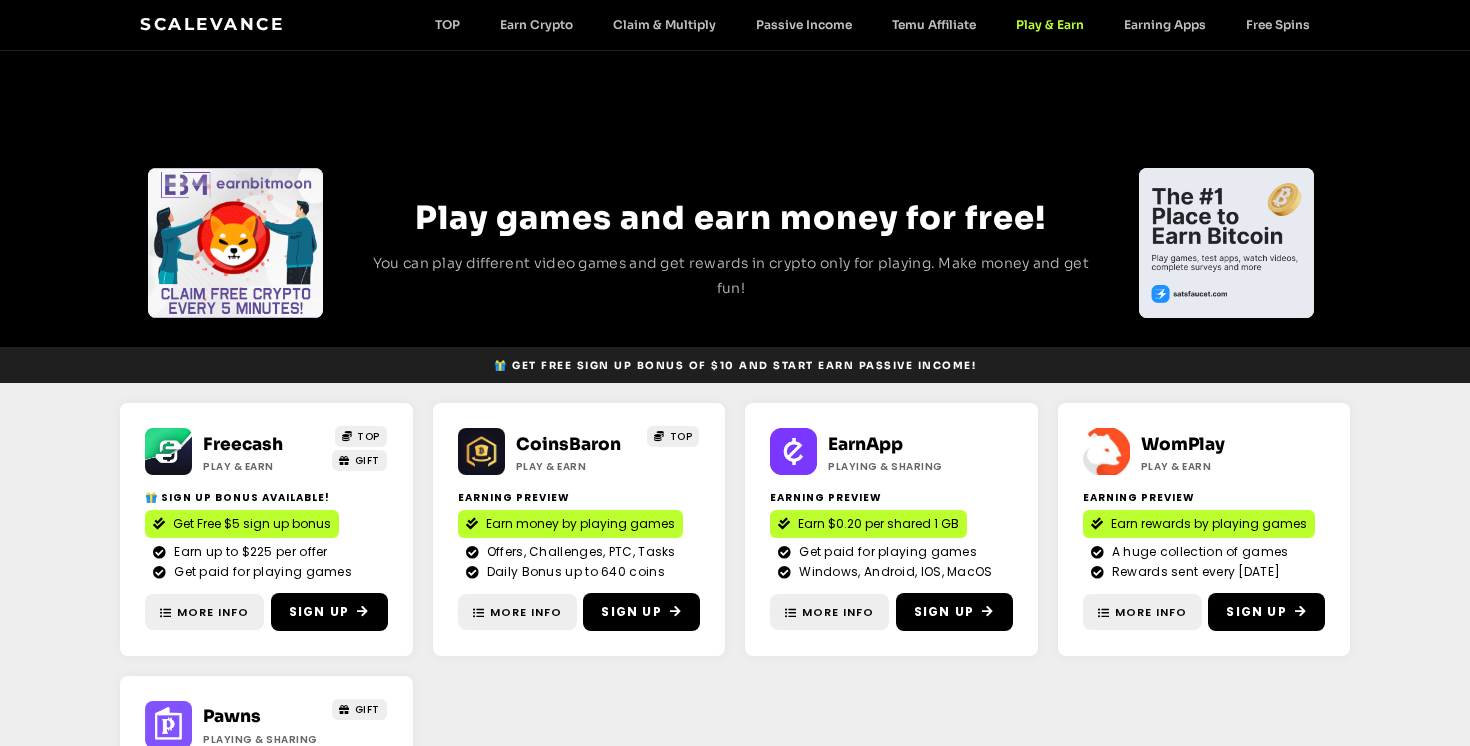 scroll, scrollTop: 0, scrollLeft: 0, axis: both 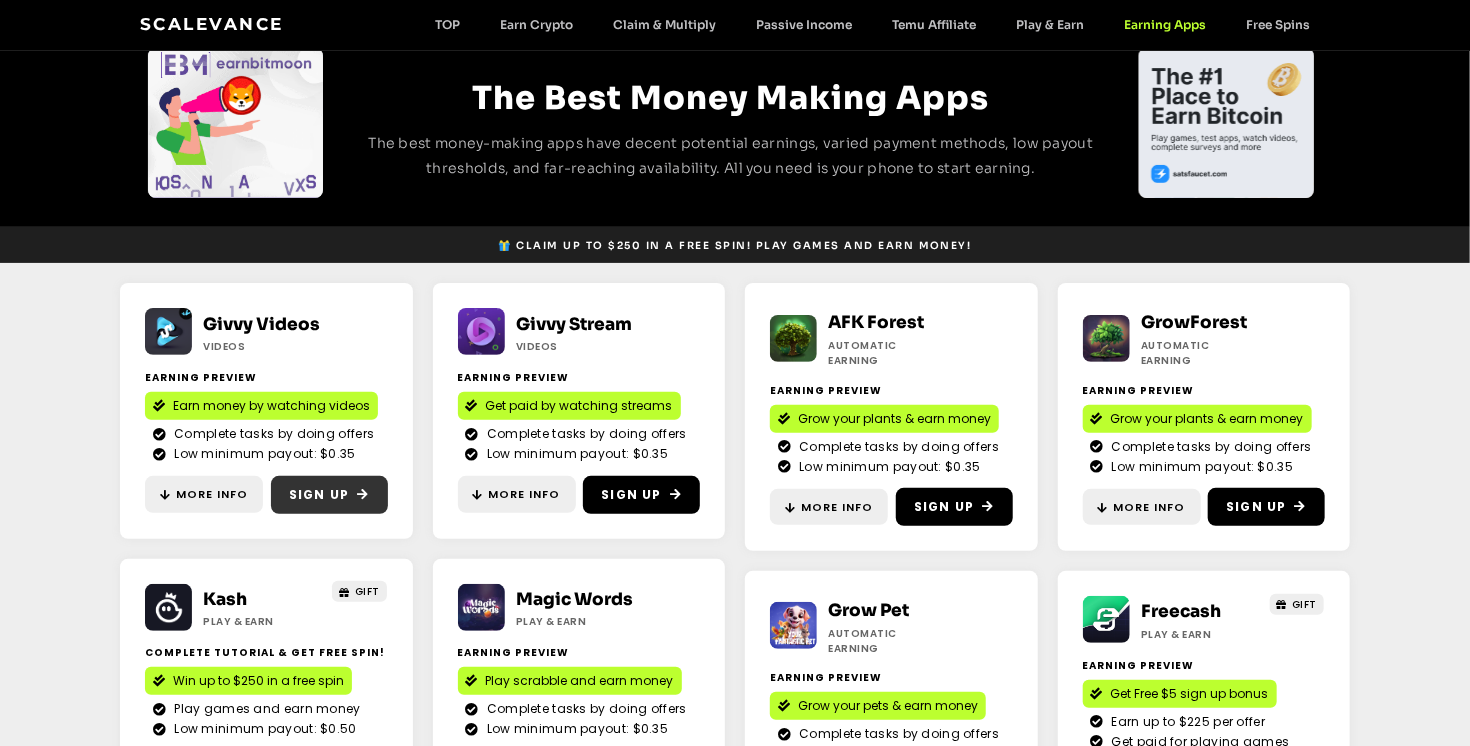 click on "Sign Up" at bounding box center (319, 495) 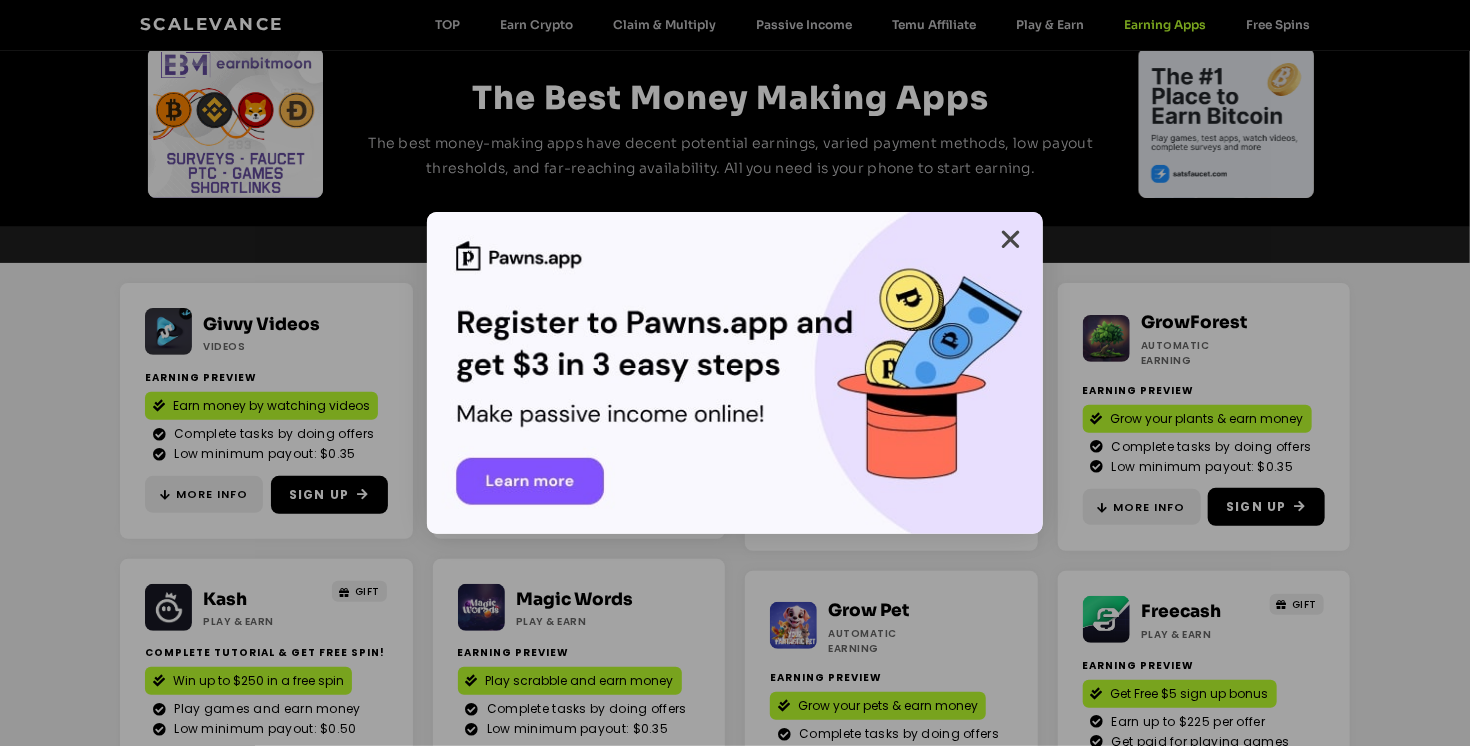 click at bounding box center (1010, 239) 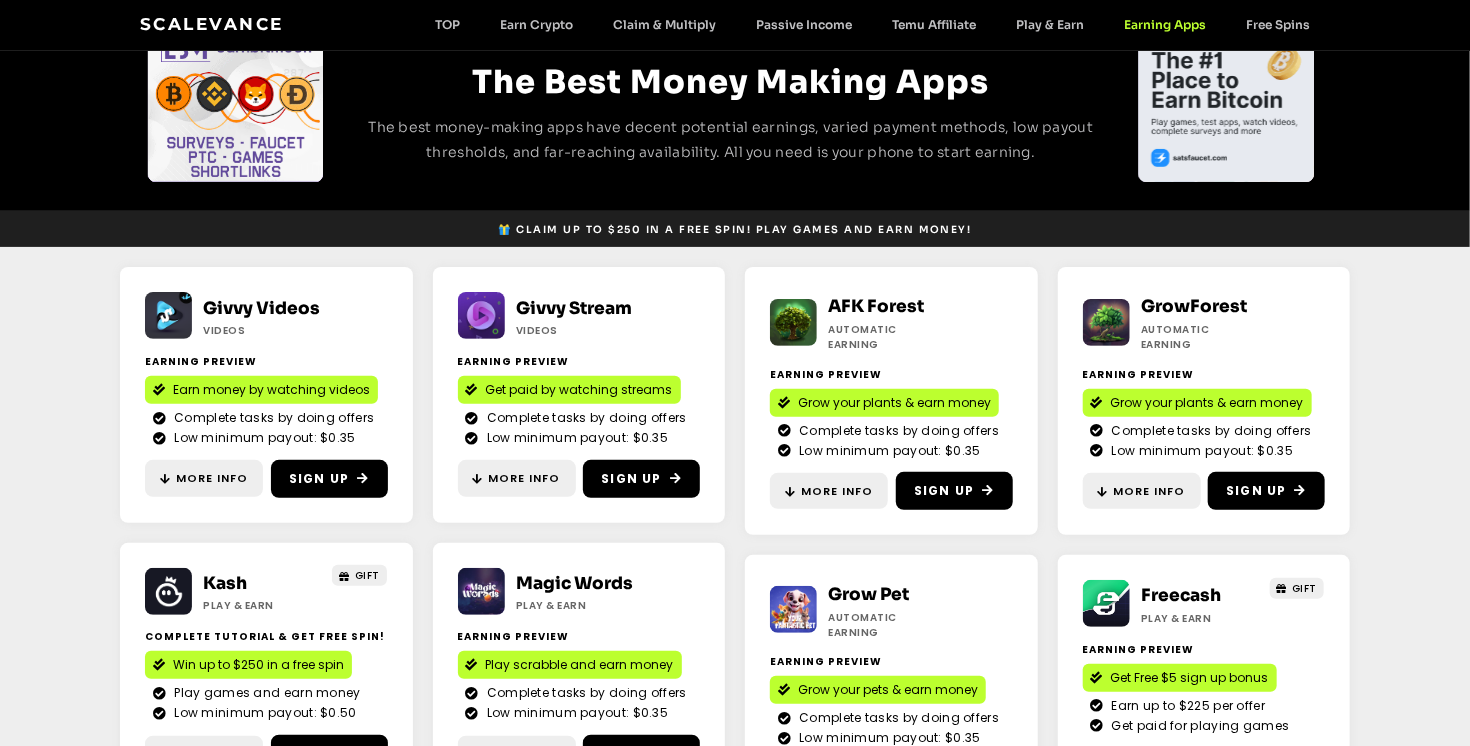 scroll, scrollTop: 0, scrollLeft: 0, axis: both 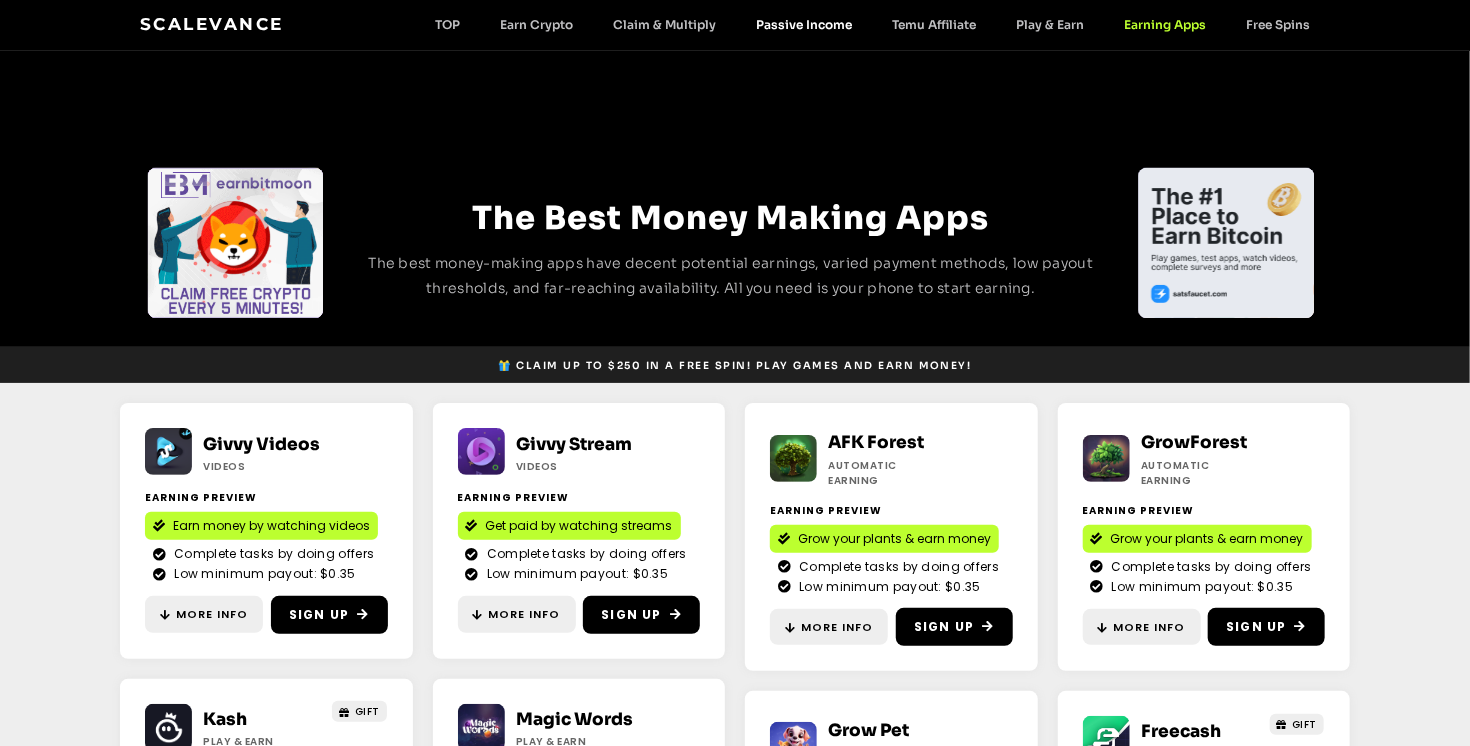 click on "Passive Income" 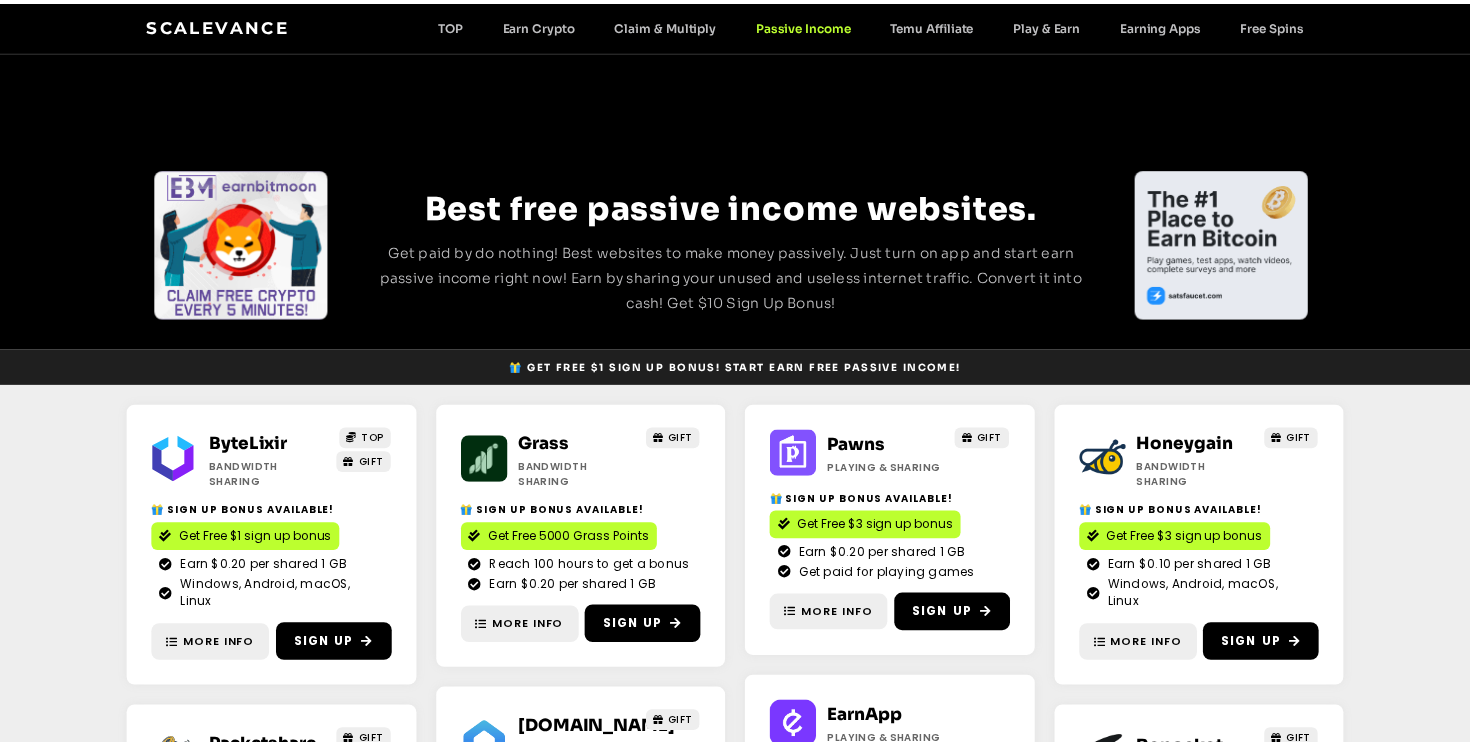 scroll, scrollTop: 0, scrollLeft: 0, axis: both 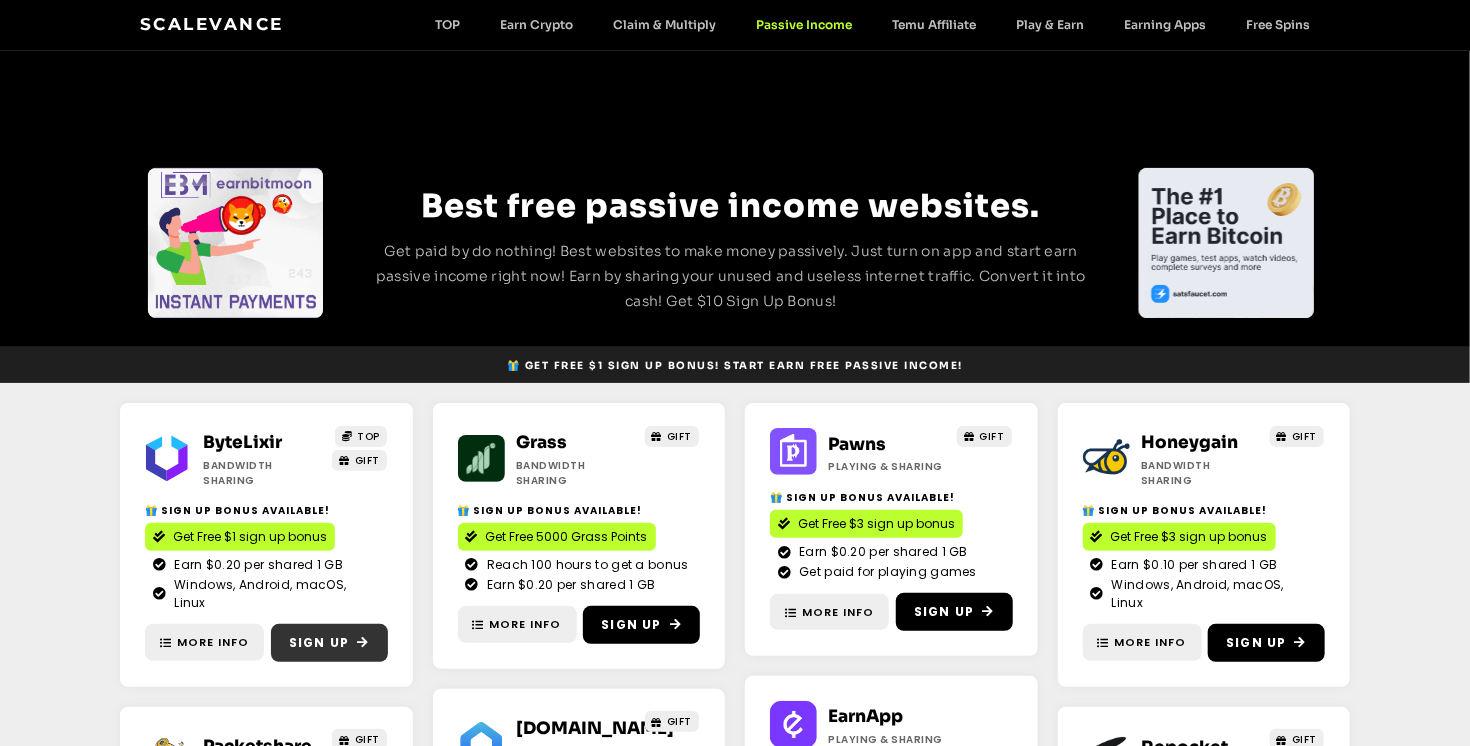 click at bounding box center [363, 643] 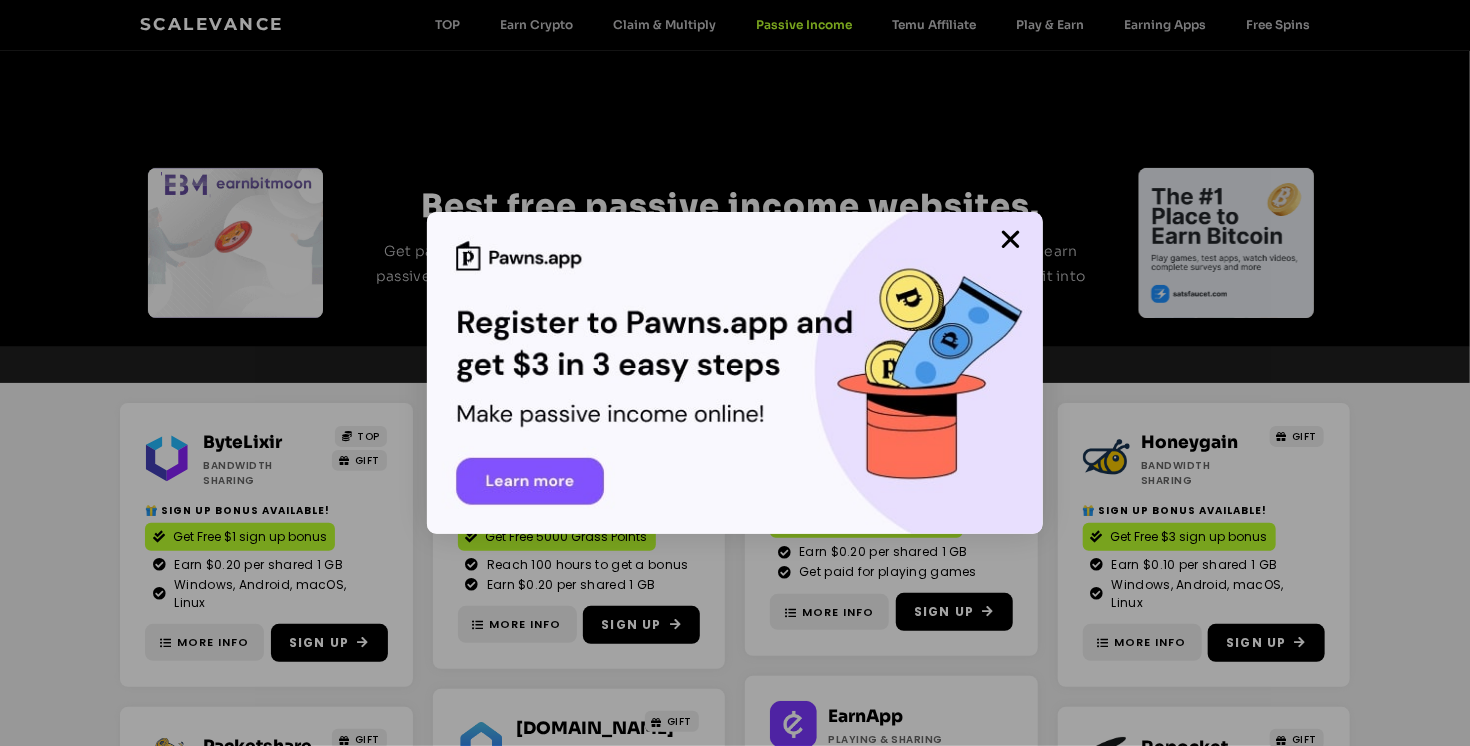 click at bounding box center (735, 373) 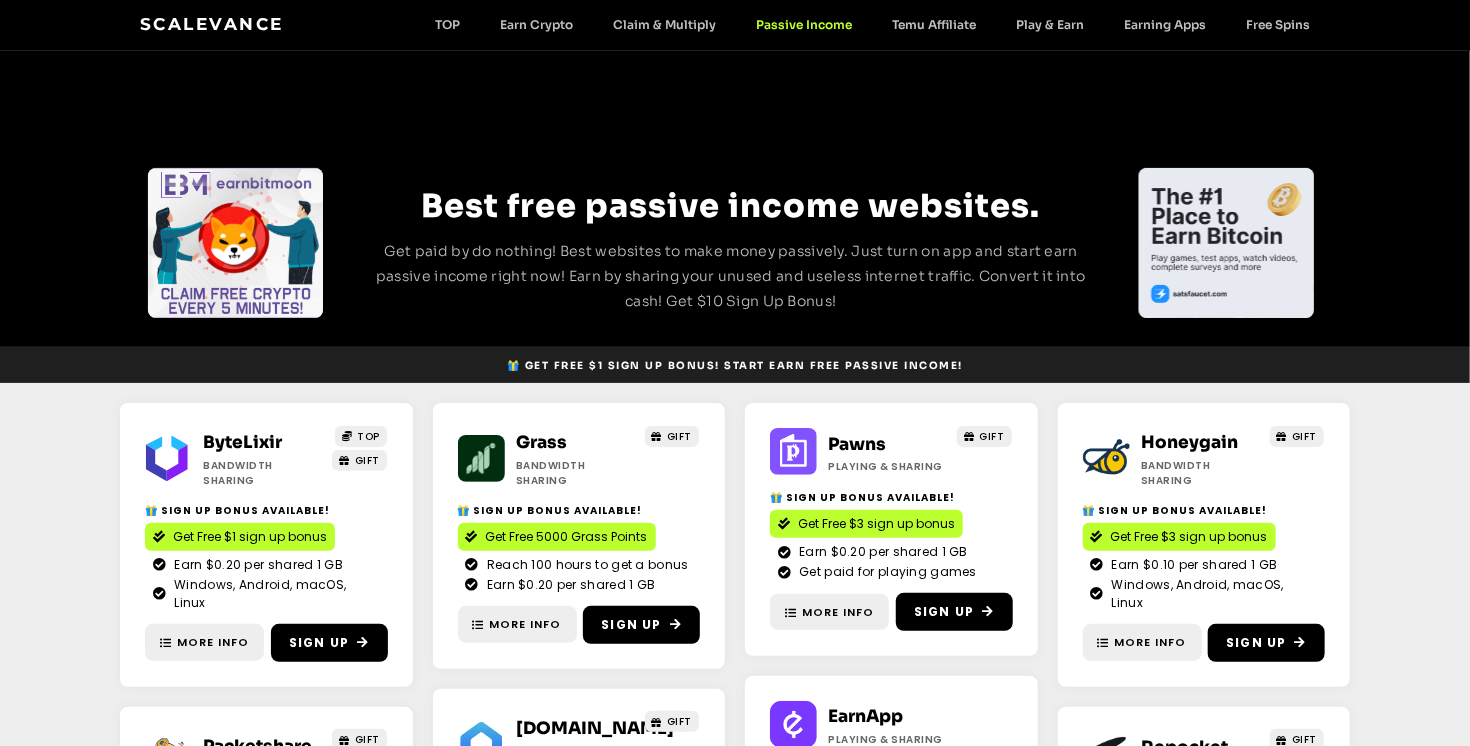 scroll, scrollTop: 10, scrollLeft: 0, axis: vertical 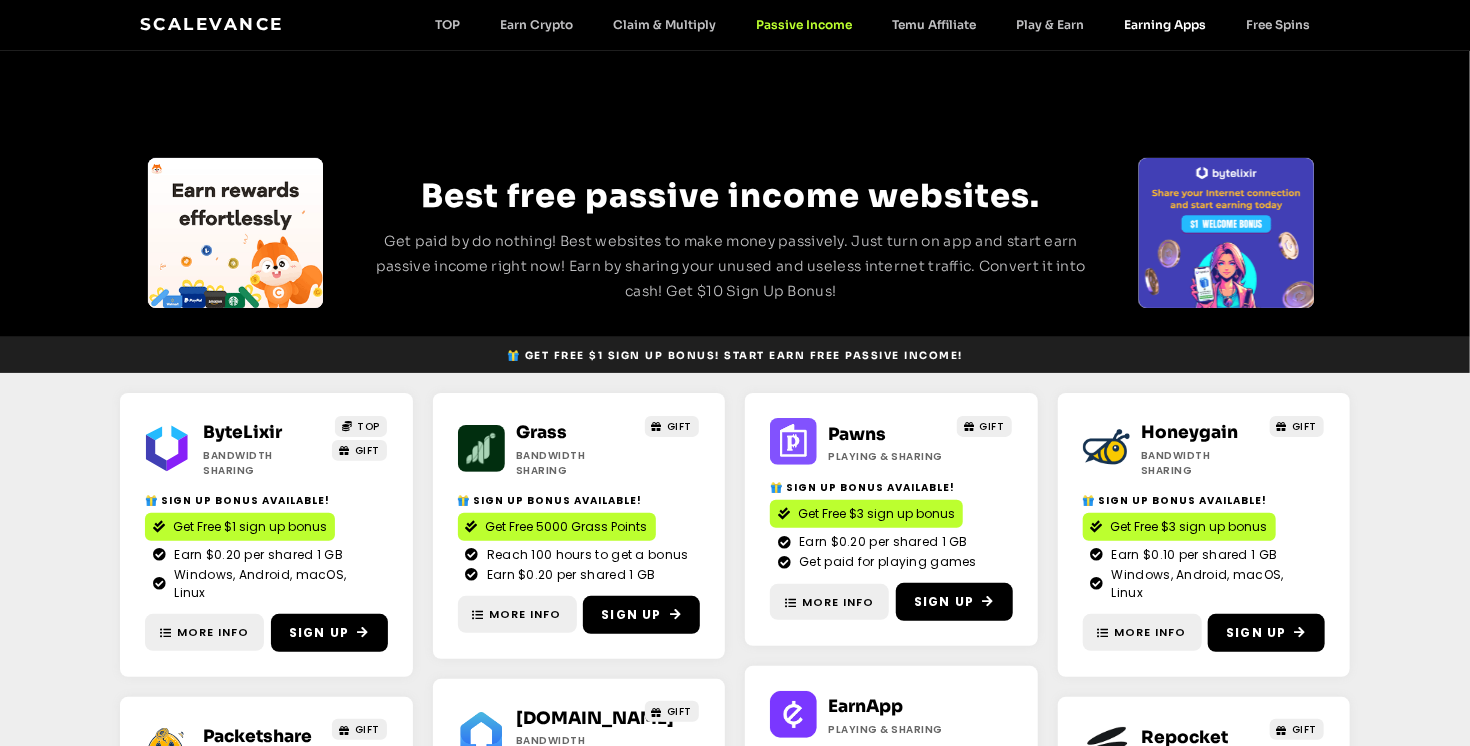 click on "Earning Apps" 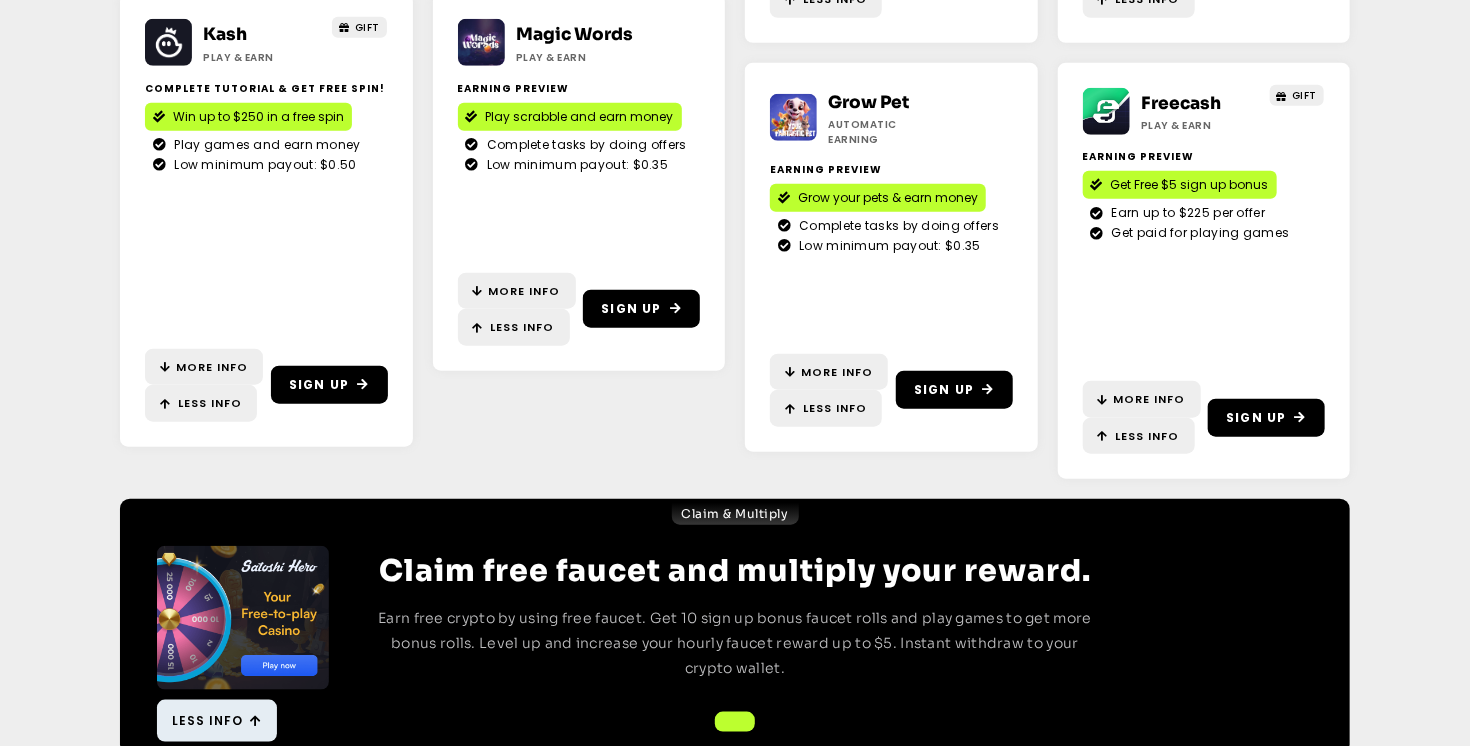 scroll, scrollTop: 0, scrollLeft: 0, axis: both 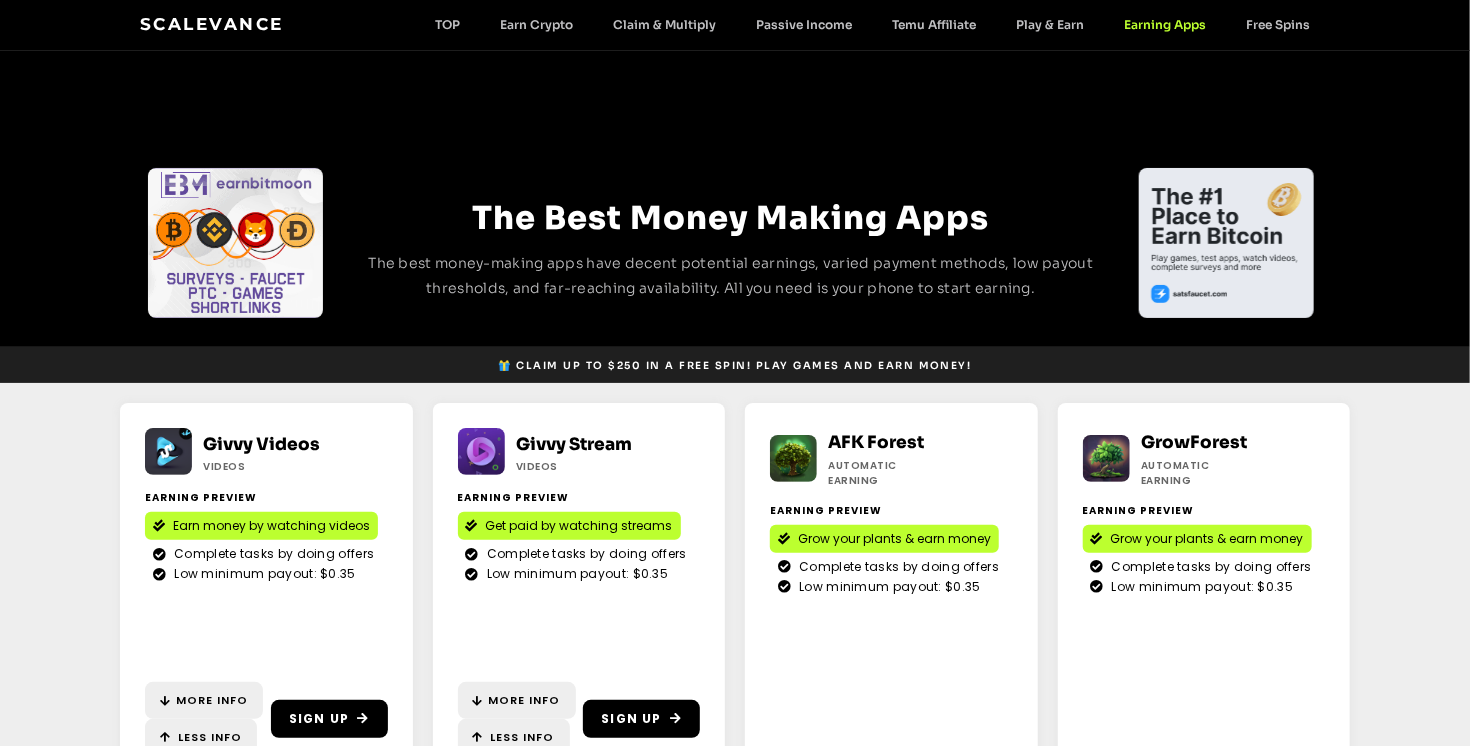 click on "Scalevance
TOP
Earn Crypto
Claim & Multiply
Passive Income
Temu Affiliate
Play & Earn
Earning Apps
Free Spins
TOP
Earn Crypto
Claim & Multiply
Passive Income
Temu Affiliate
Play & Earn
Earning Apps
Free Spins" at bounding box center (735, 25) 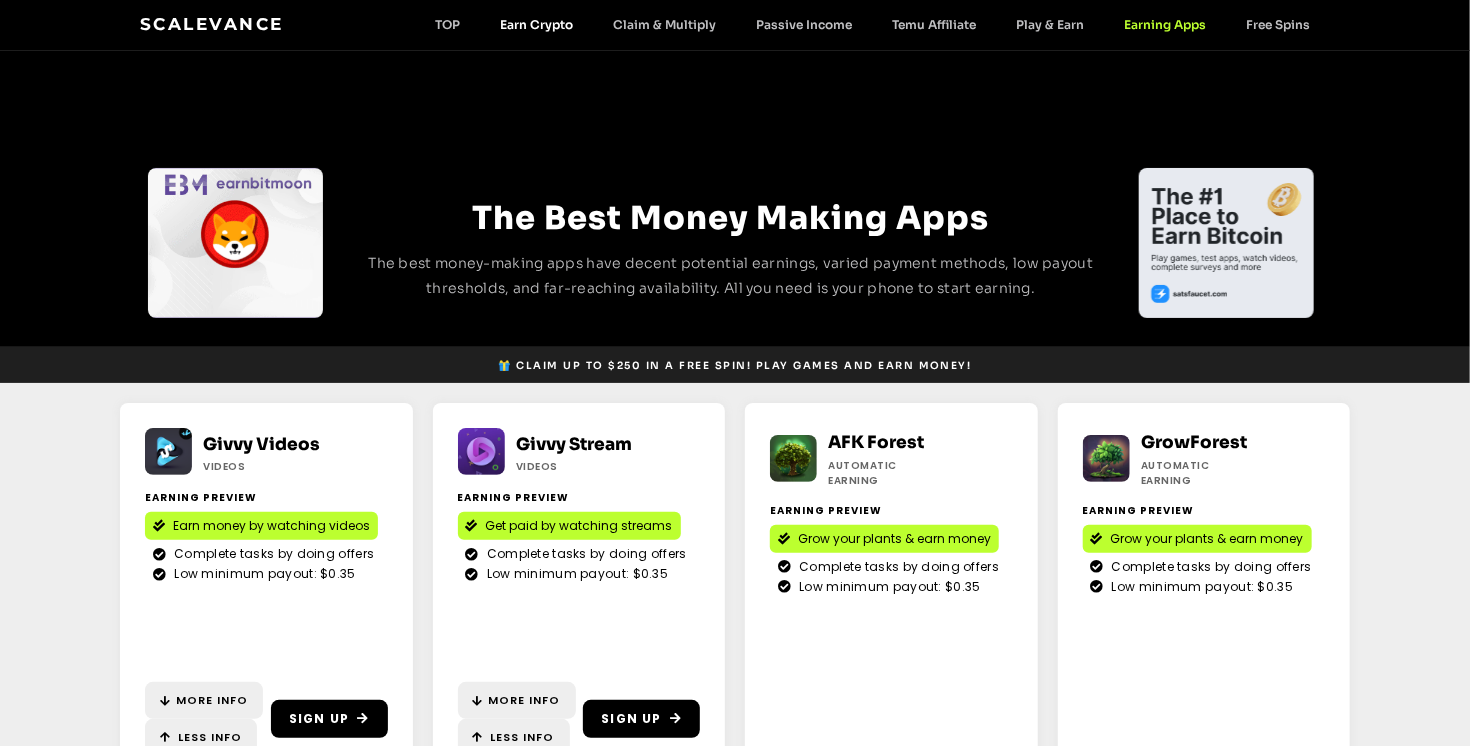 click on "Earn Crypto" 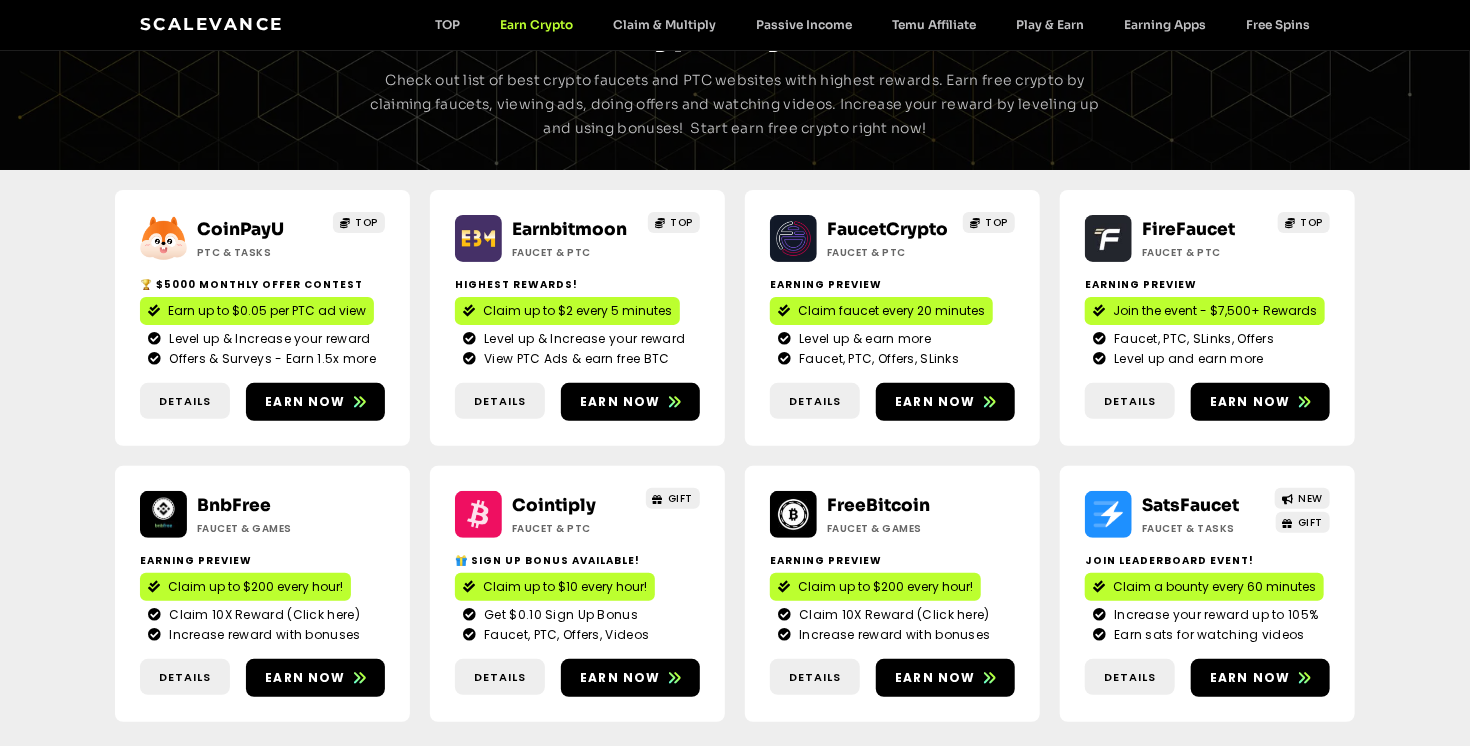 scroll, scrollTop: 0, scrollLeft: 0, axis: both 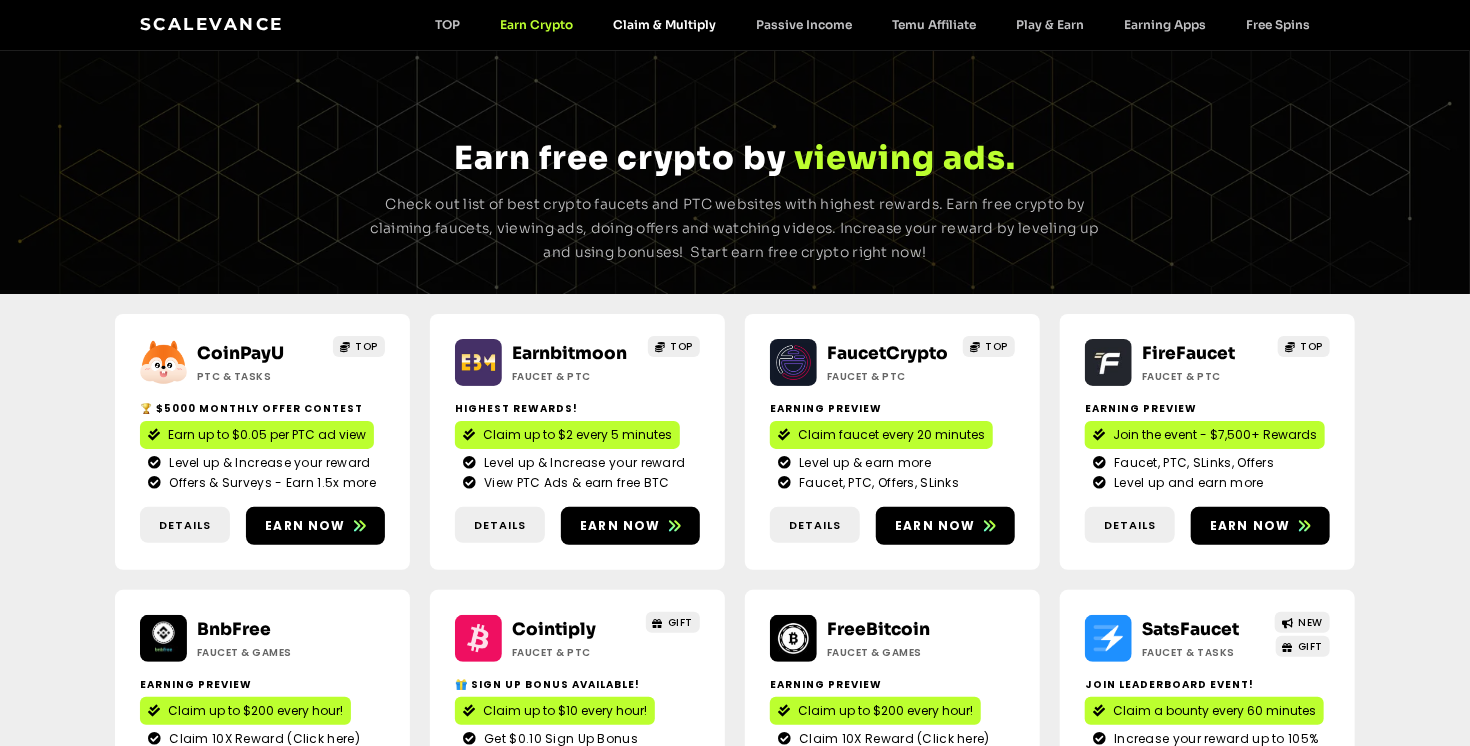 click on "Claim & Multiply" 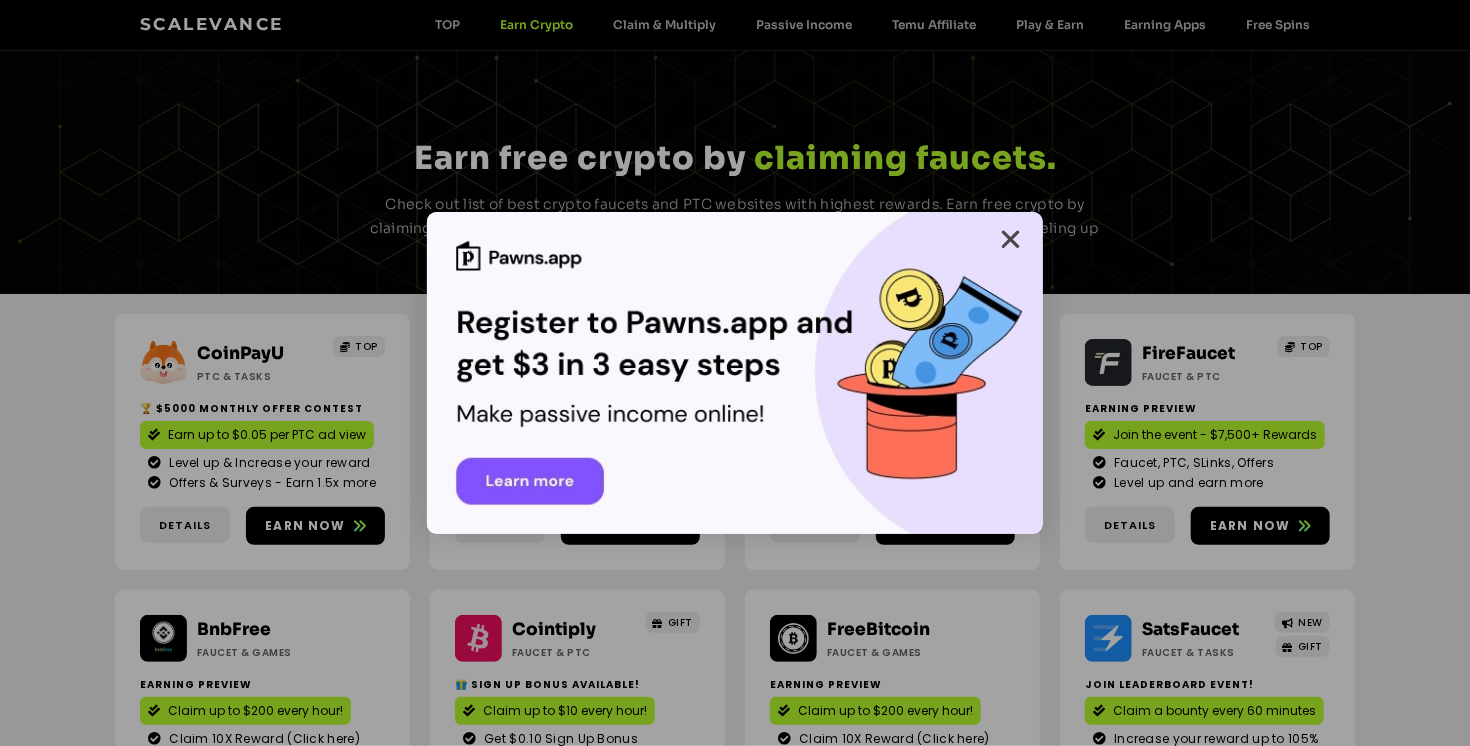 click at bounding box center [1010, 239] 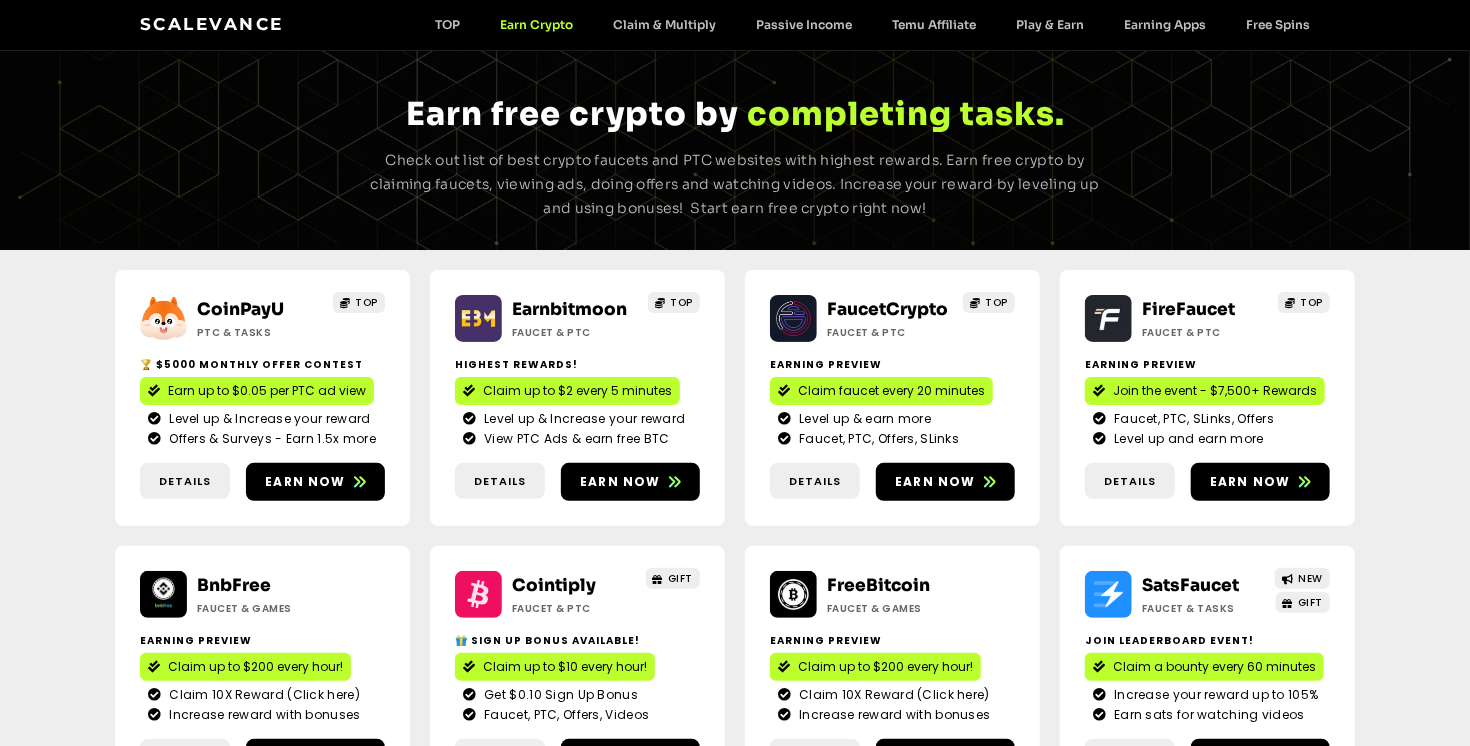 scroll, scrollTop: 0, scrollLeft: 0, axis: both 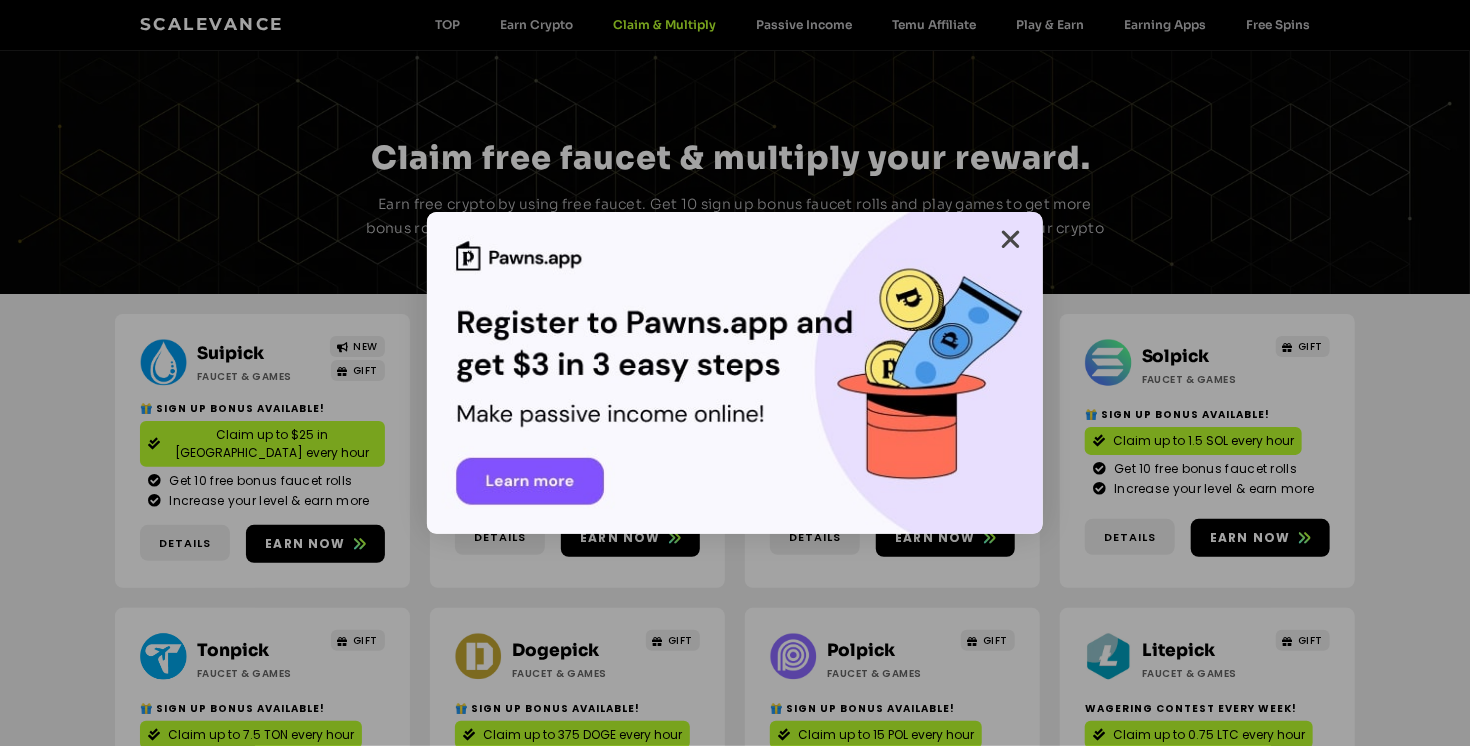 click at bounding box center [1010, 239] 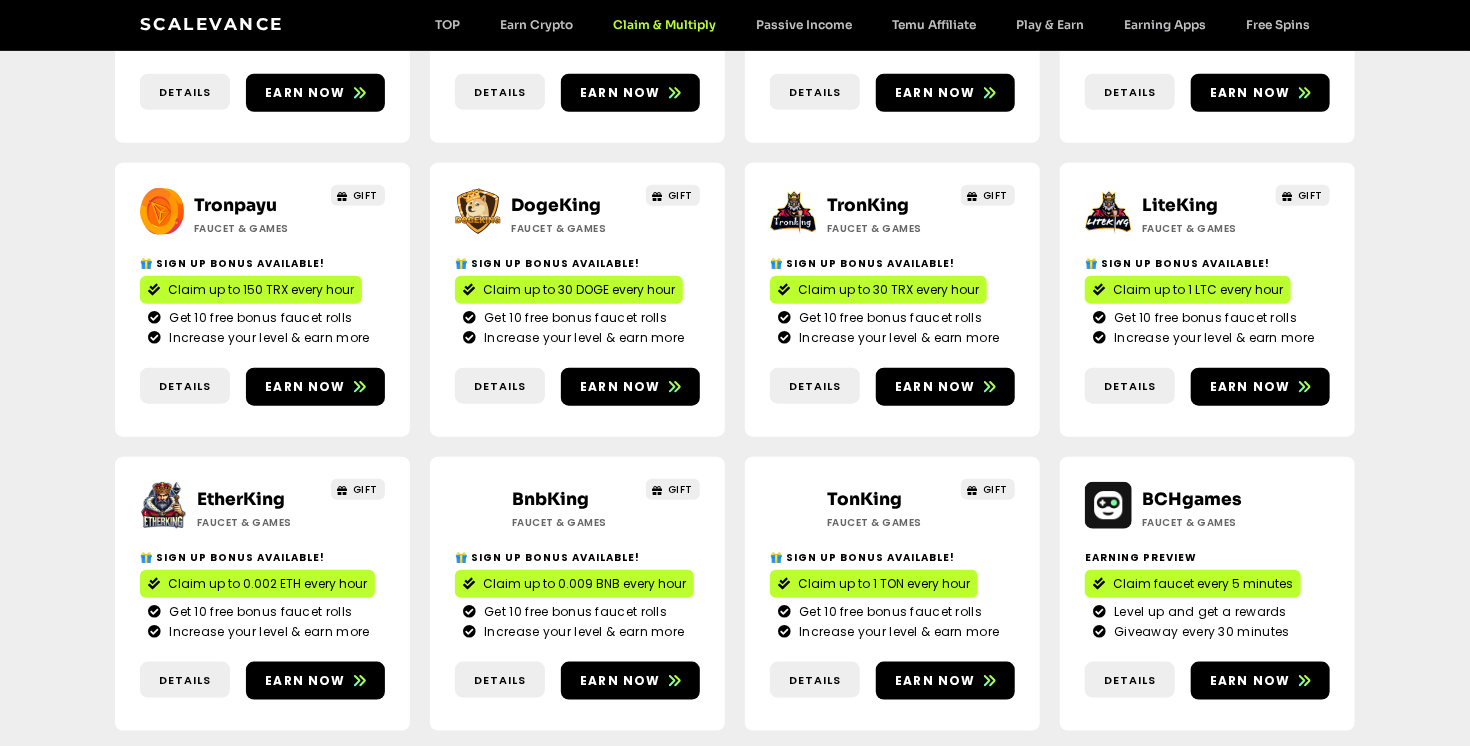 scroll, scrollTop: 732, scrollLeft: 0, axis: vertical 